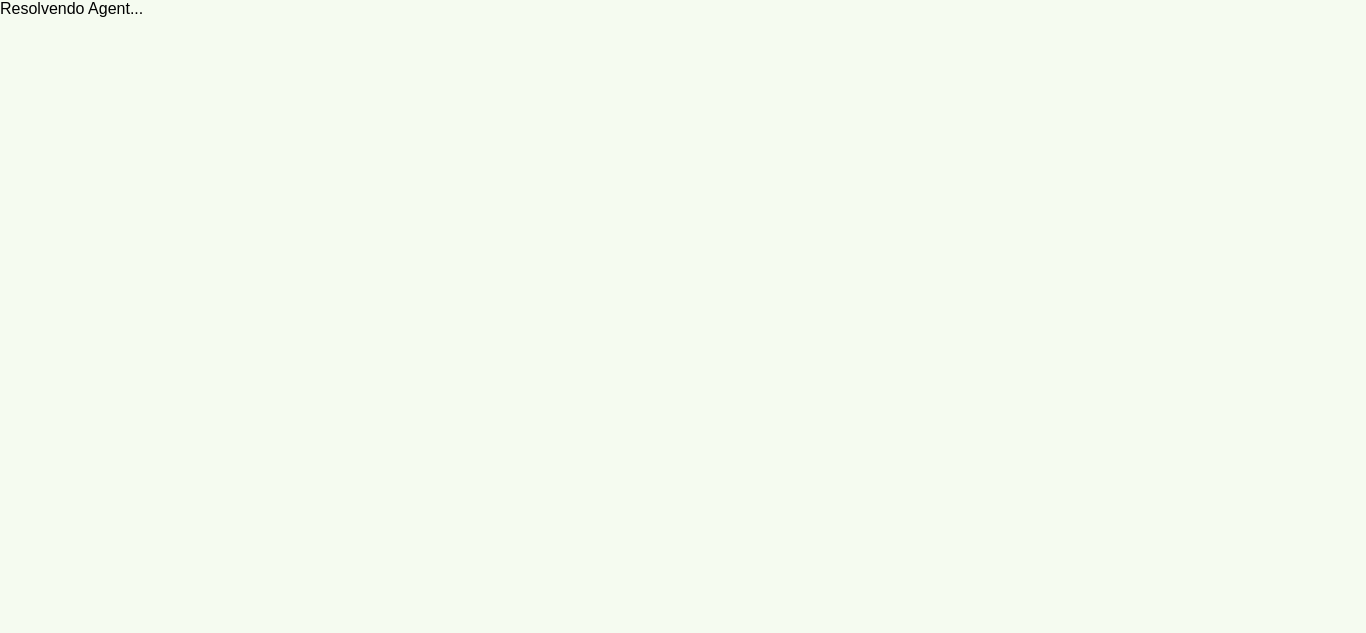scroll, scrollTop: 0, scrollLeft: 0, axis: both 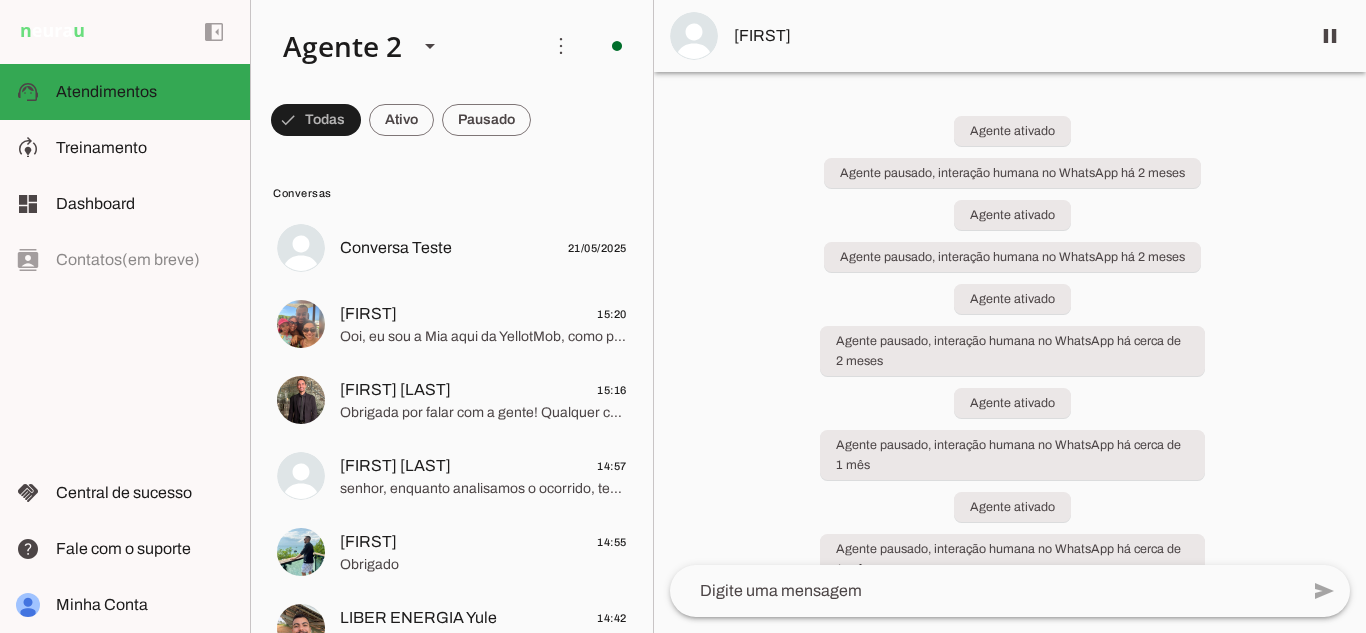 click on "Agente ativado
Agente pausado, interação humana no WhatsApp há 2 meses
Agente ativado
Agente pausado, interação humana no WhatsApp há cerca de 2 meses
Agente ativado
Agente pausado, interação humana no WhatsApp há cerca de 1 mês
Agente ativado
Agente pausado, interação humana no WhatsApp há cerca de 1 mês
Agente ativado
Próximo follow-up (tempo indisponível)
há 2 meses
Bom dia tudo bem, sou motorista de aplicativo e gostaria de fazer o cadastro com vocês para poder carregar o carro [TIME]
[TIME]" at bounding box center [1010, 318] 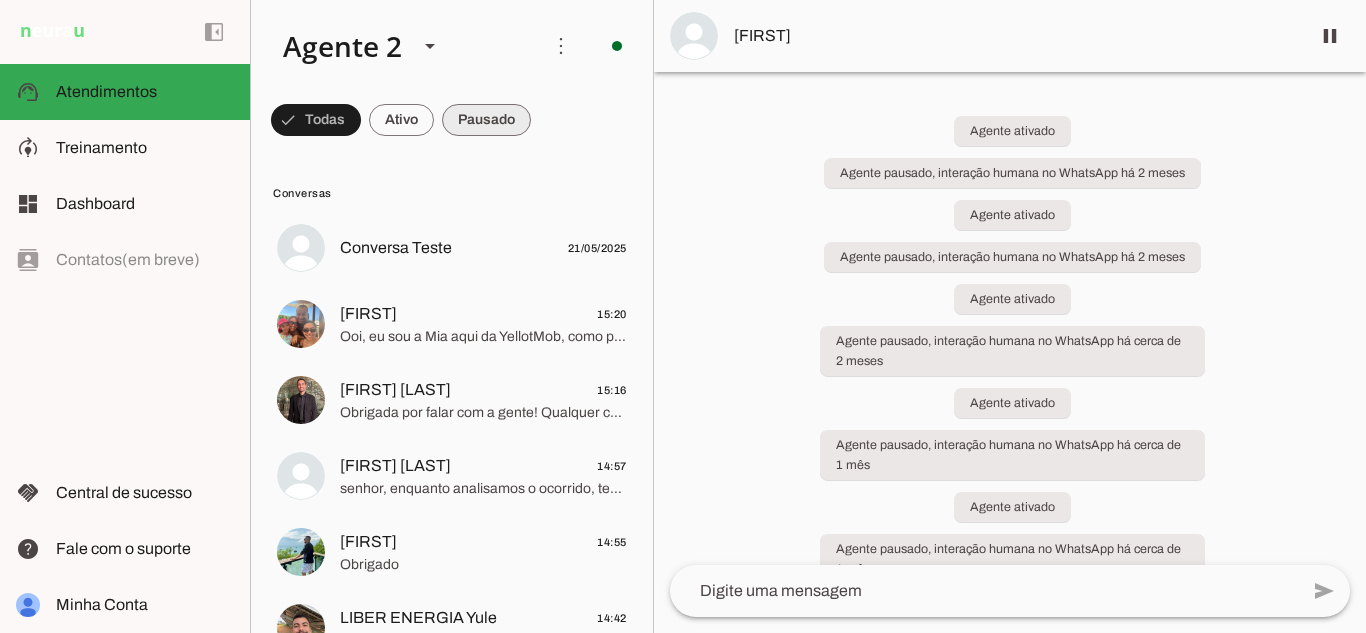 click at bounding box center (316, 120) 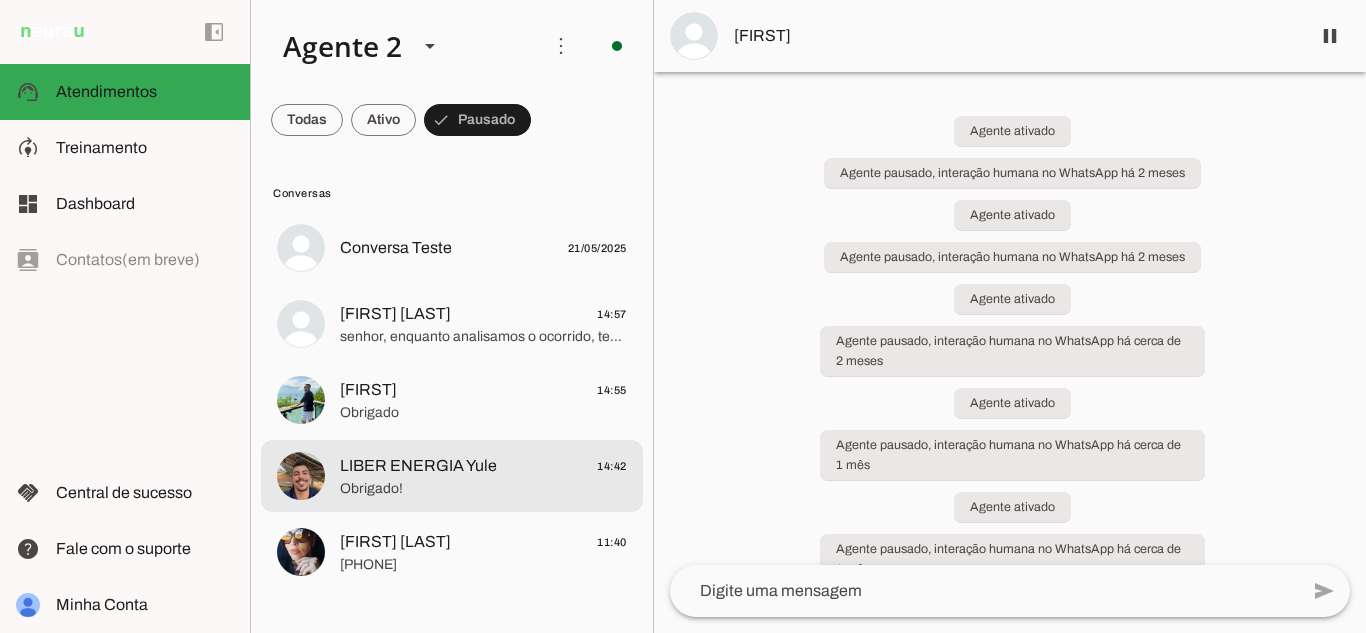 click on "Obrigado!" 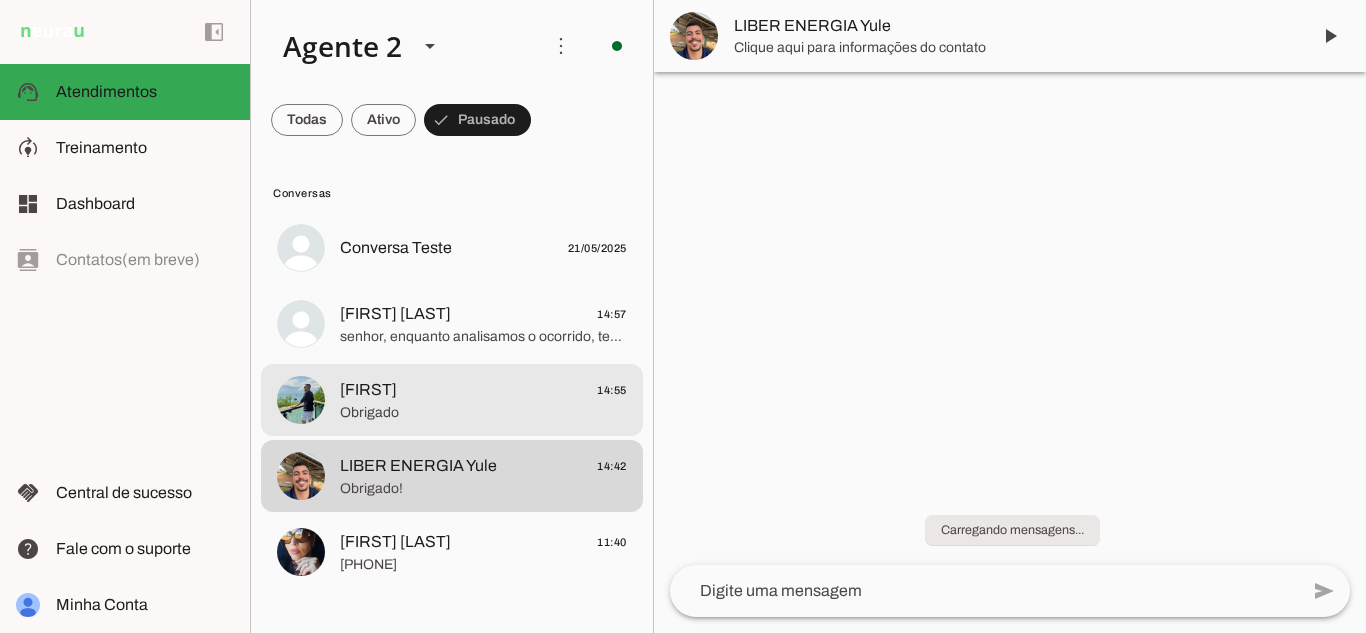 click on "[FIRST]
[TIME]" 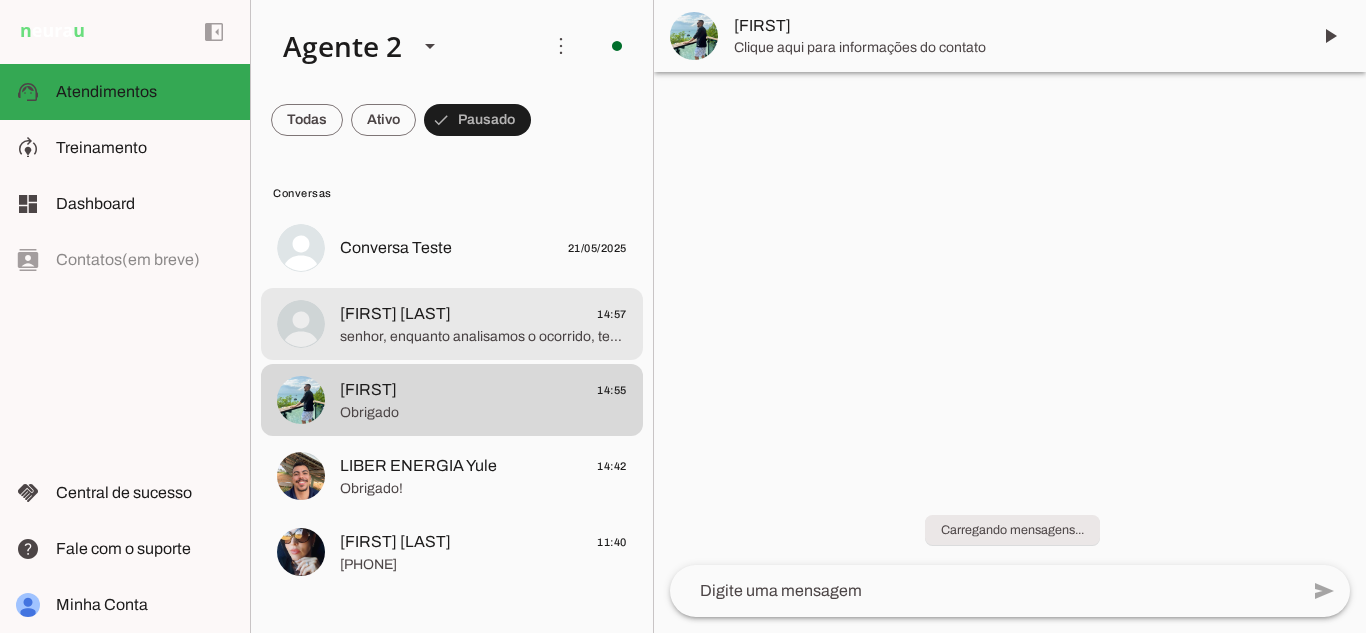 click on "[FIRST] [LAST]
[TIME]" 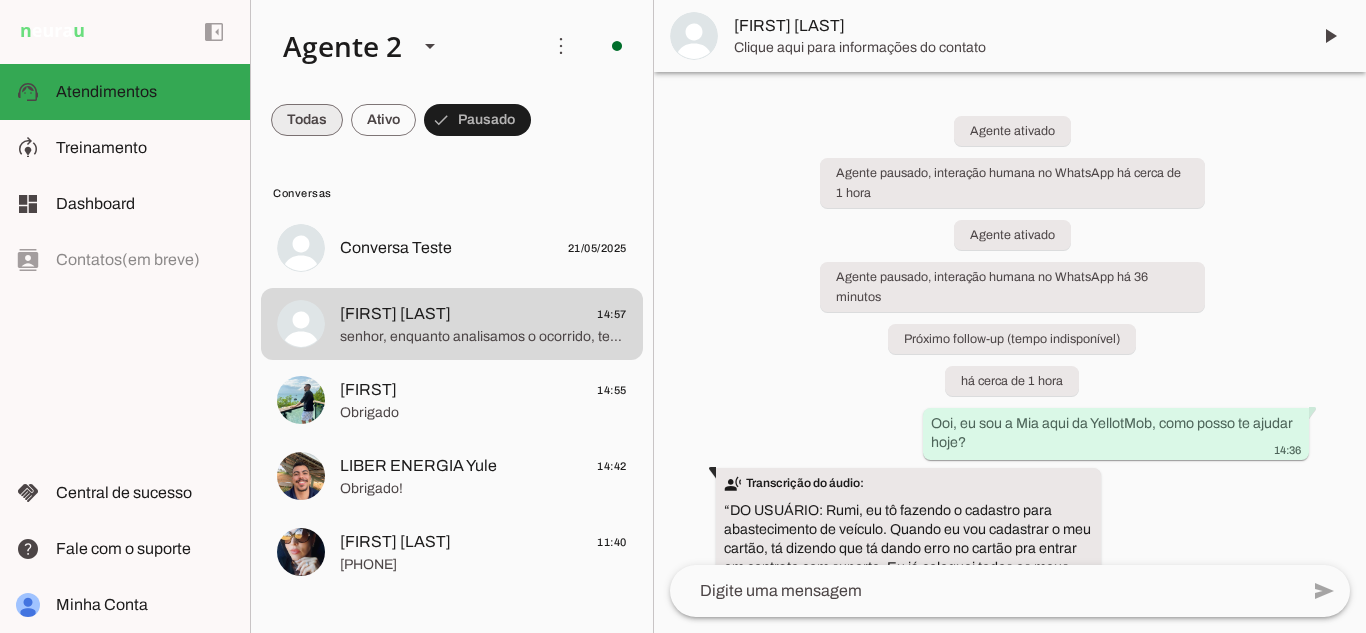 click at bounding box center (307, 120) 